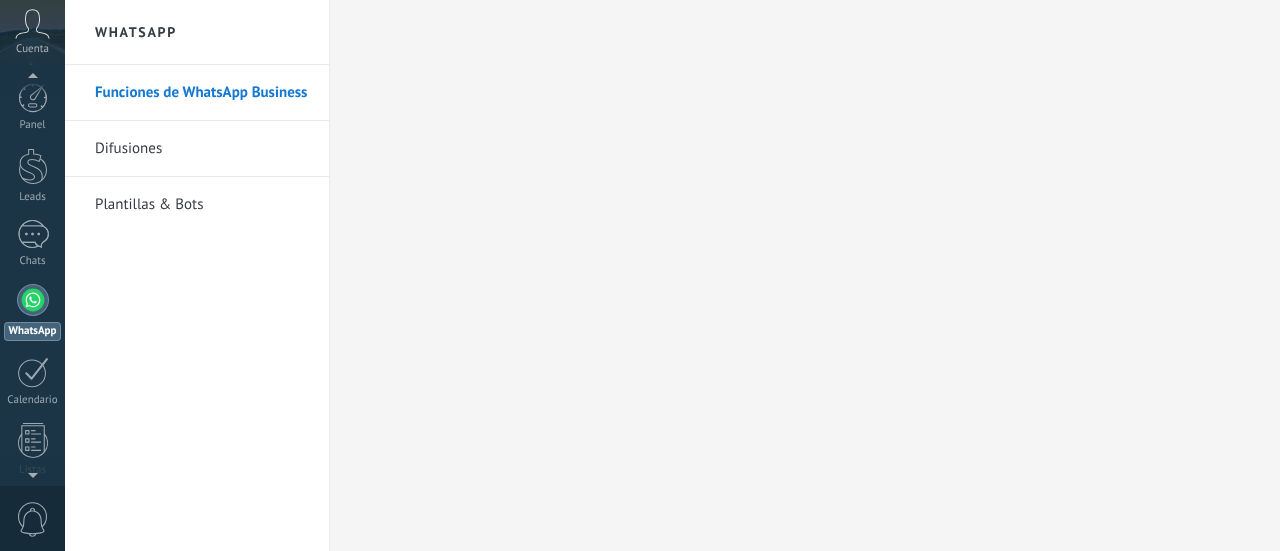 scroll, scrollTop: 0, scrollLeft: 0, axis: both 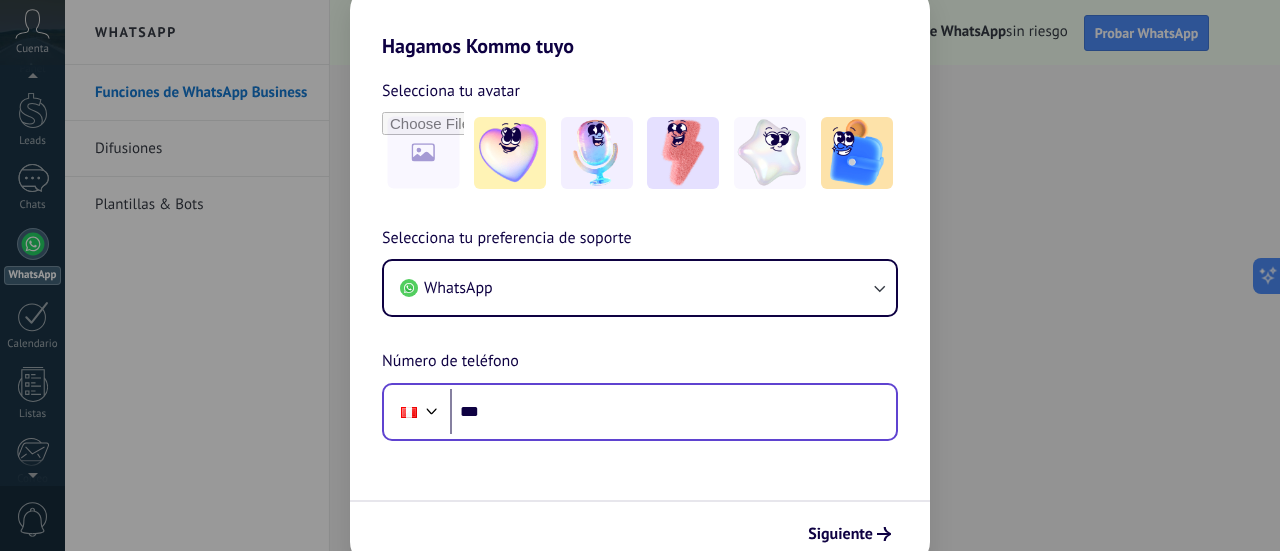 click on "***" at bounding box center (673, 412) 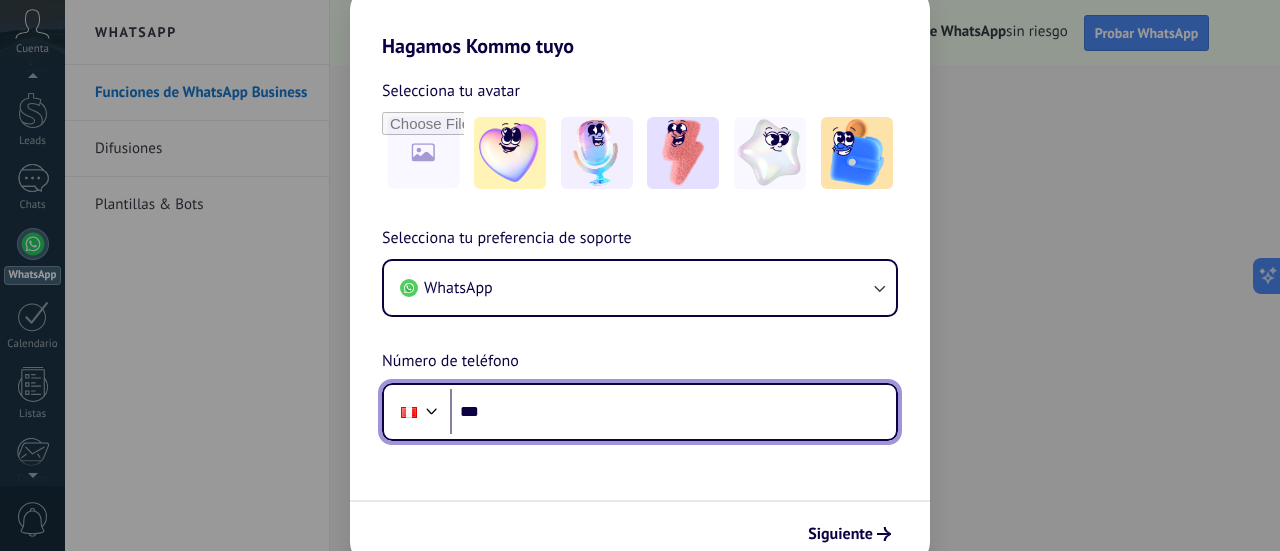 click on "***" at bounding box center (673, 412) 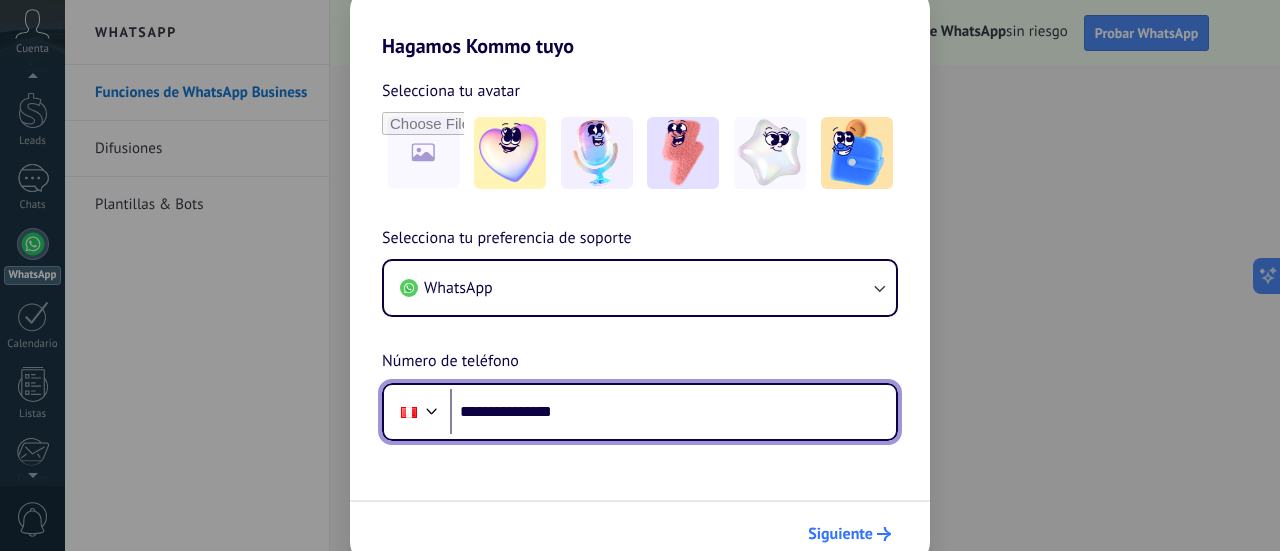 type on "**********" 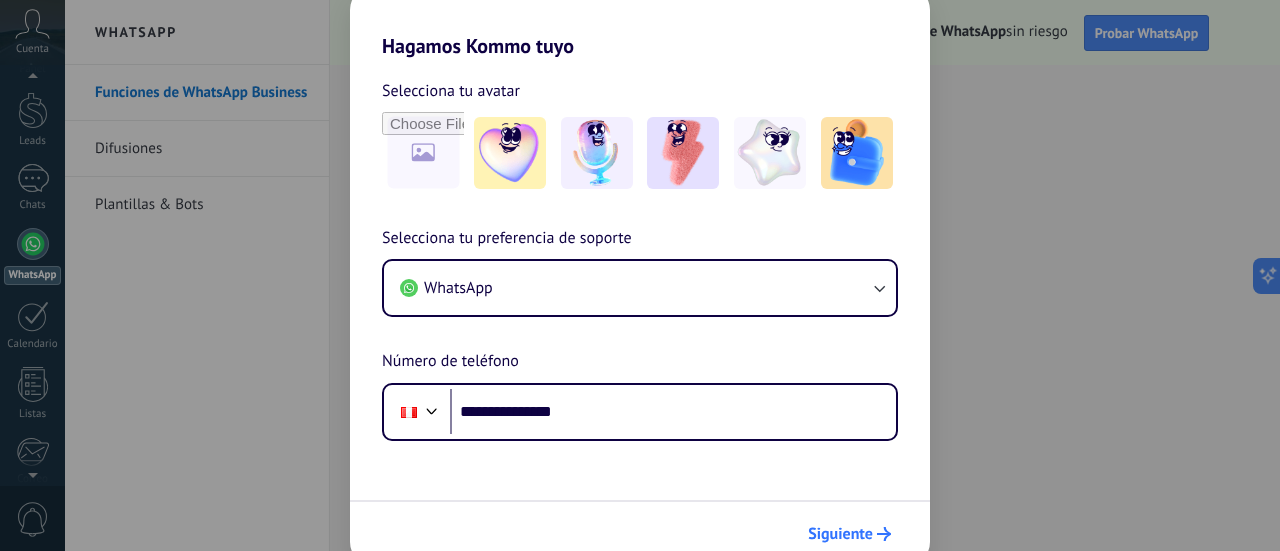 click on "Siguiente" at bounding box center [849, 534] 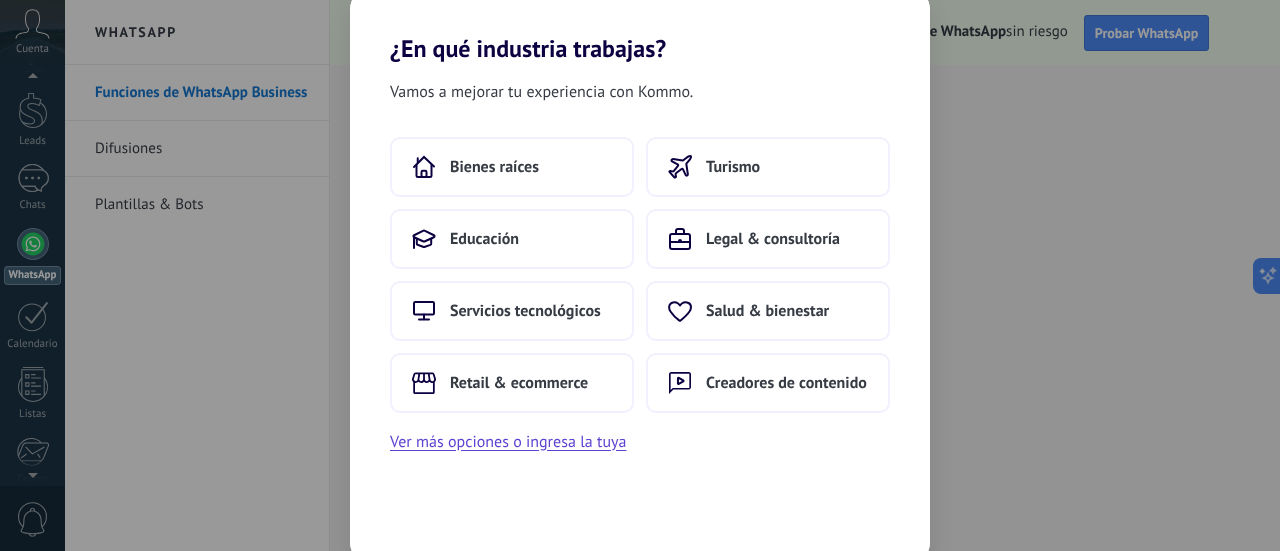 scroll, scrollTop: 0, scrollLeft: 0, axis: both 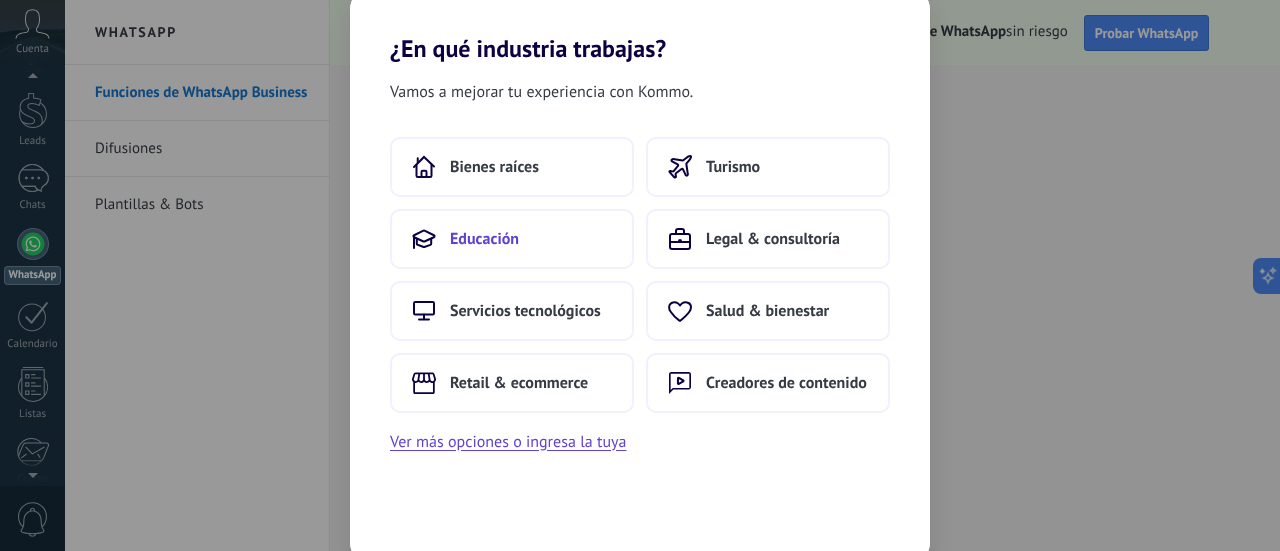 click on "Educación" at bounding box center (512, 239) 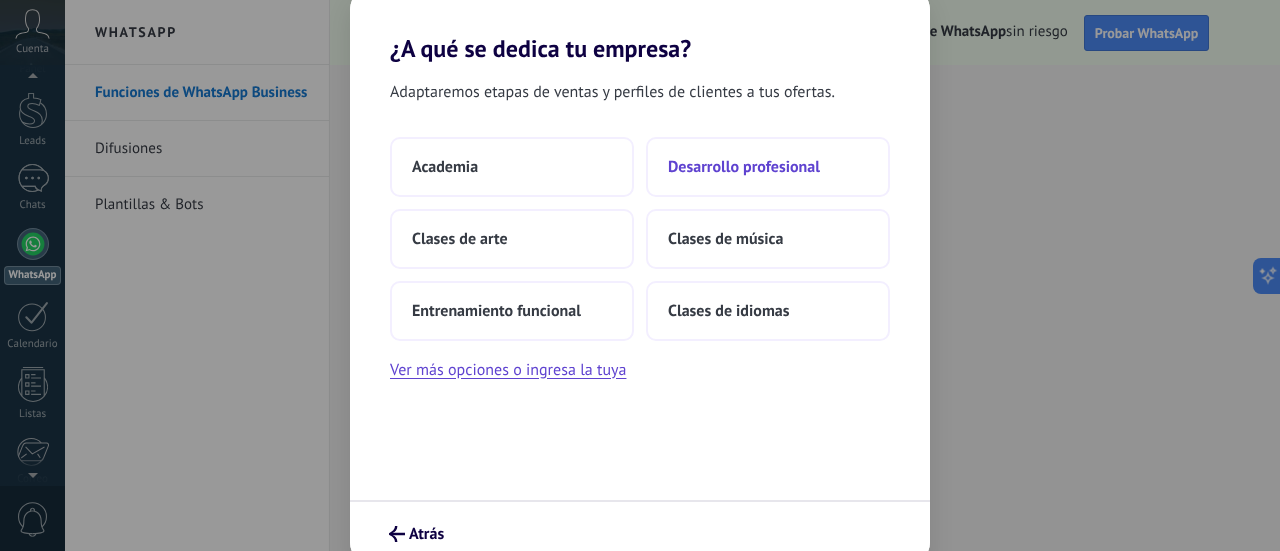 click on "Desarrollo profesional" at bounding box center [744, 167] 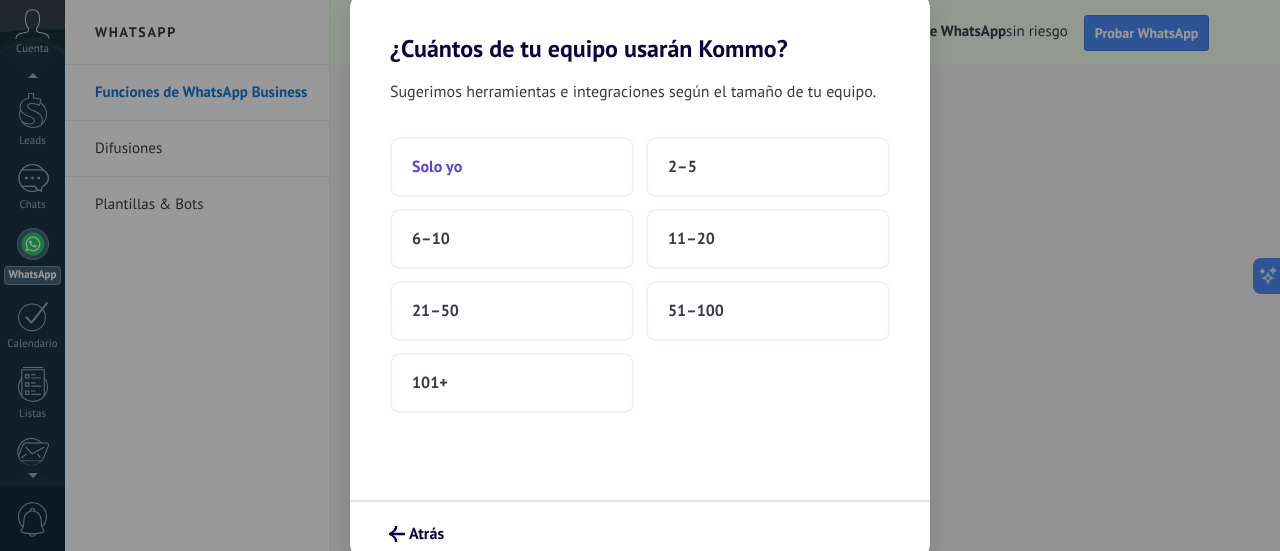 click on "Solo yo" at bounding box center [512, 167] 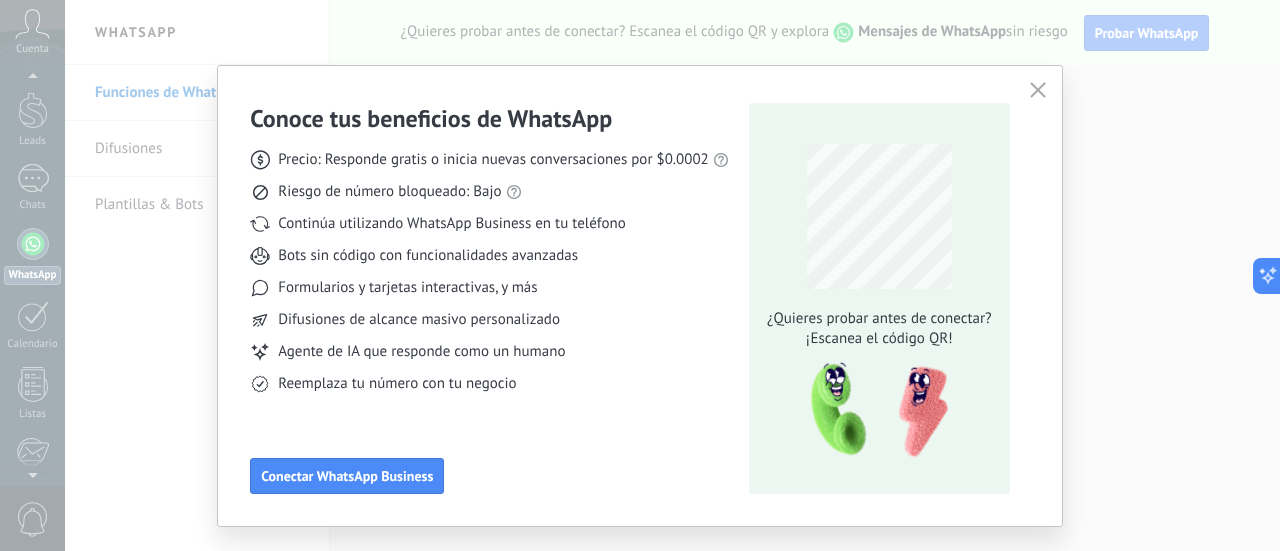 click 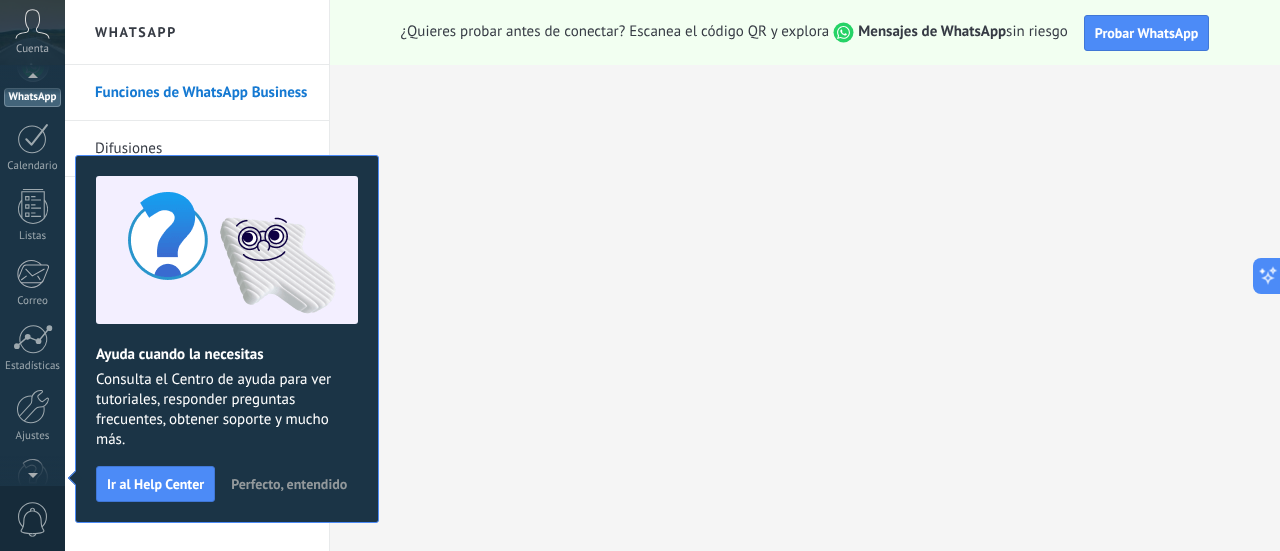 scroll, scrollTop: 56, scrollLeft: 0, axis: vertical 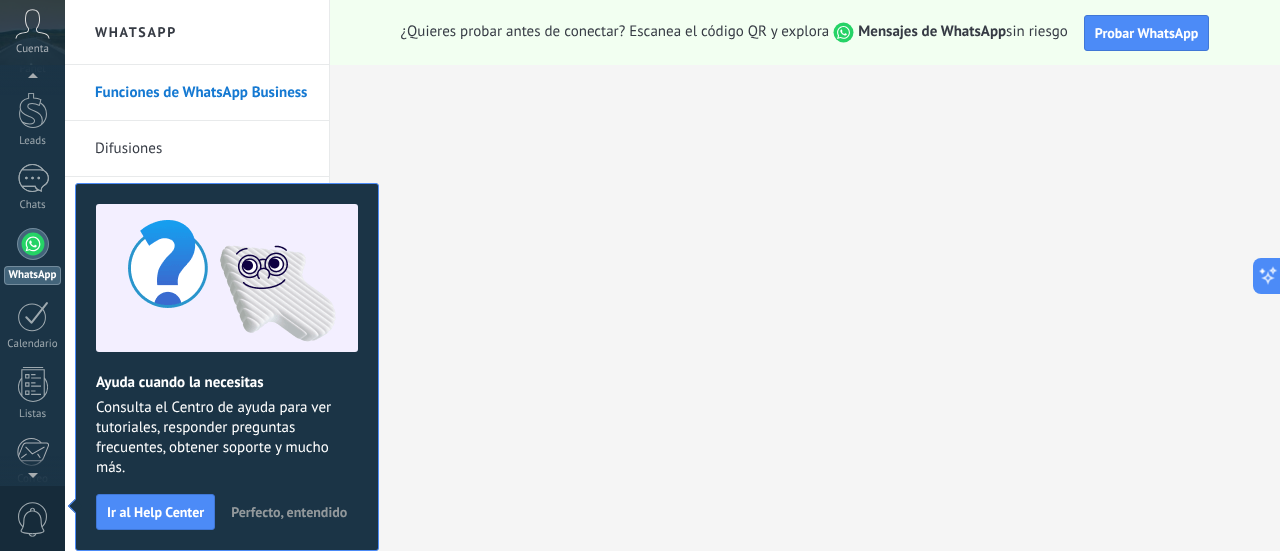 click on "Perfecto, entendido" at bounding box center [289, 512] 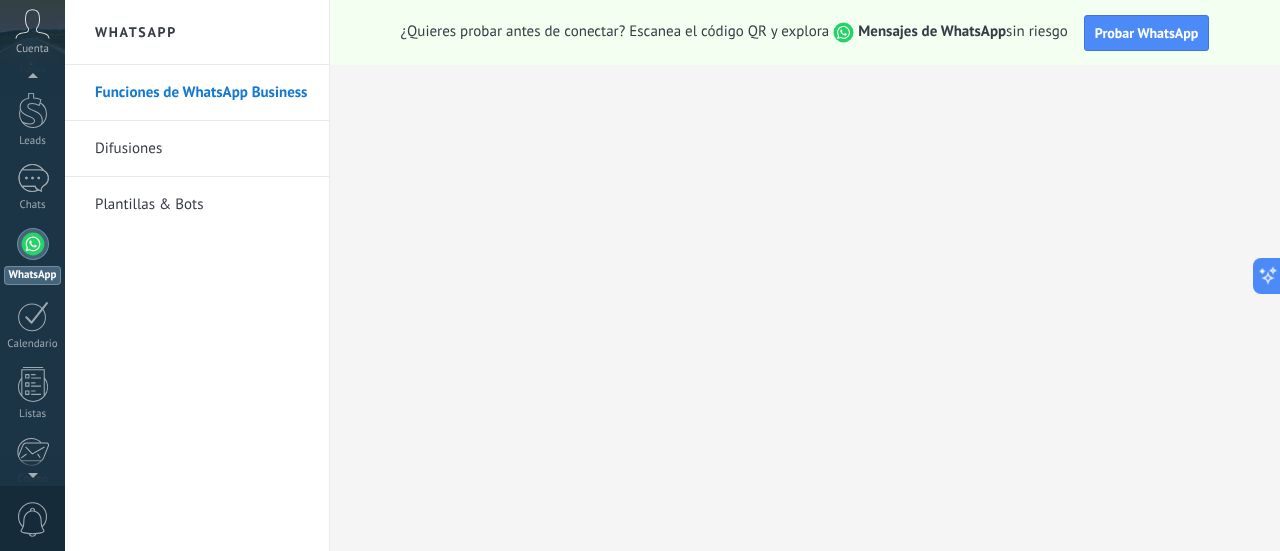 scroll, scrollTop: 0, scrollLeft: 0, axis: both 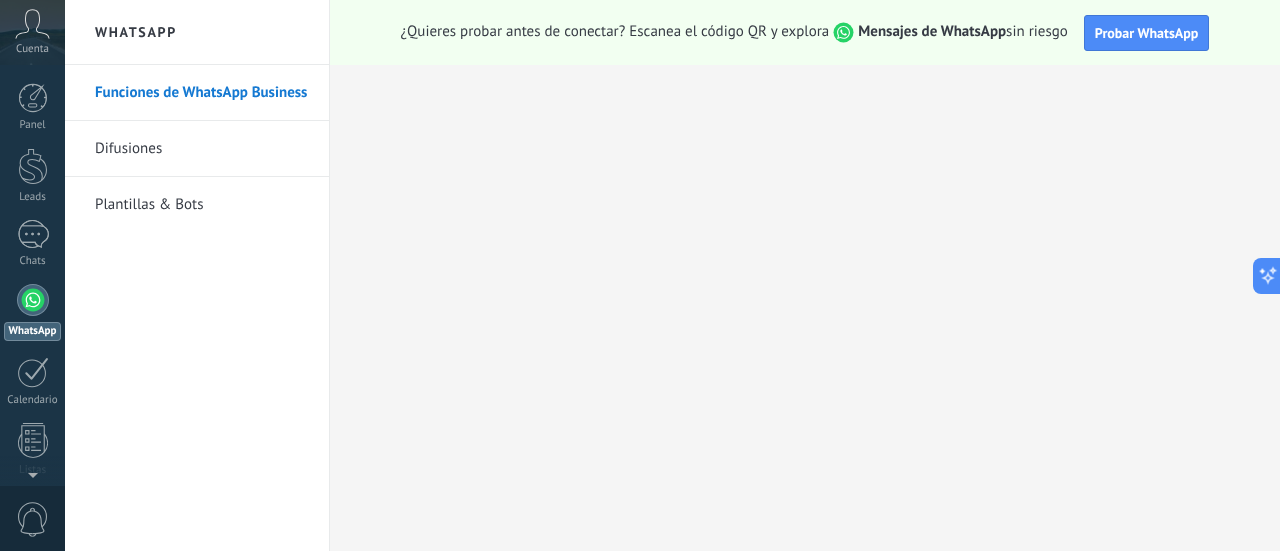 click on "Cuenta" at bounding box center (32, 49) 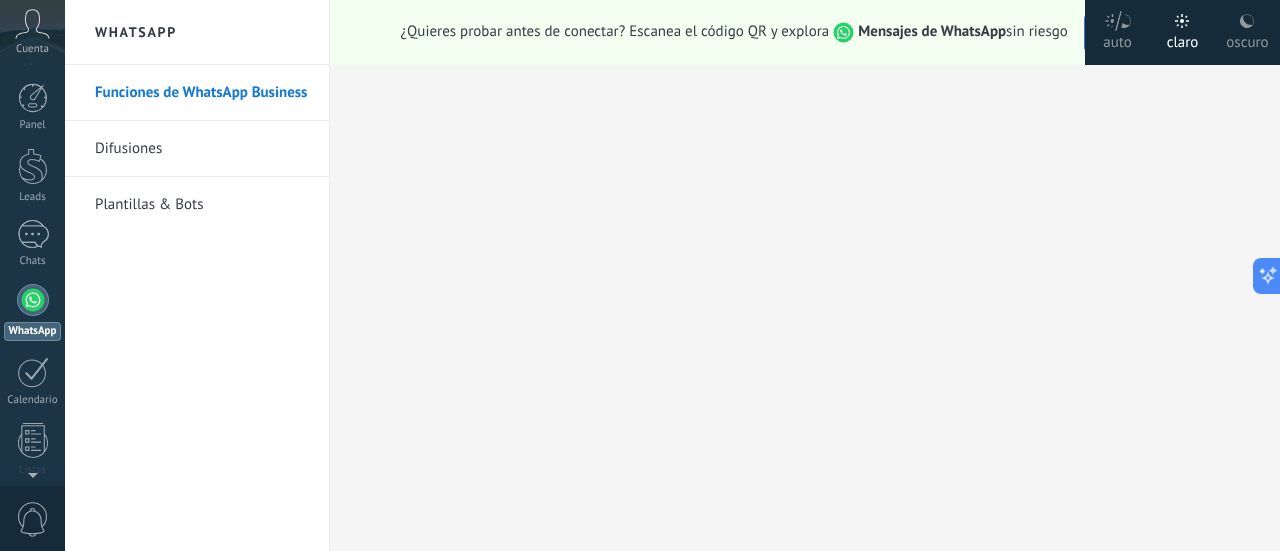 click on "Cuenta" at bounding box center [32, 49] 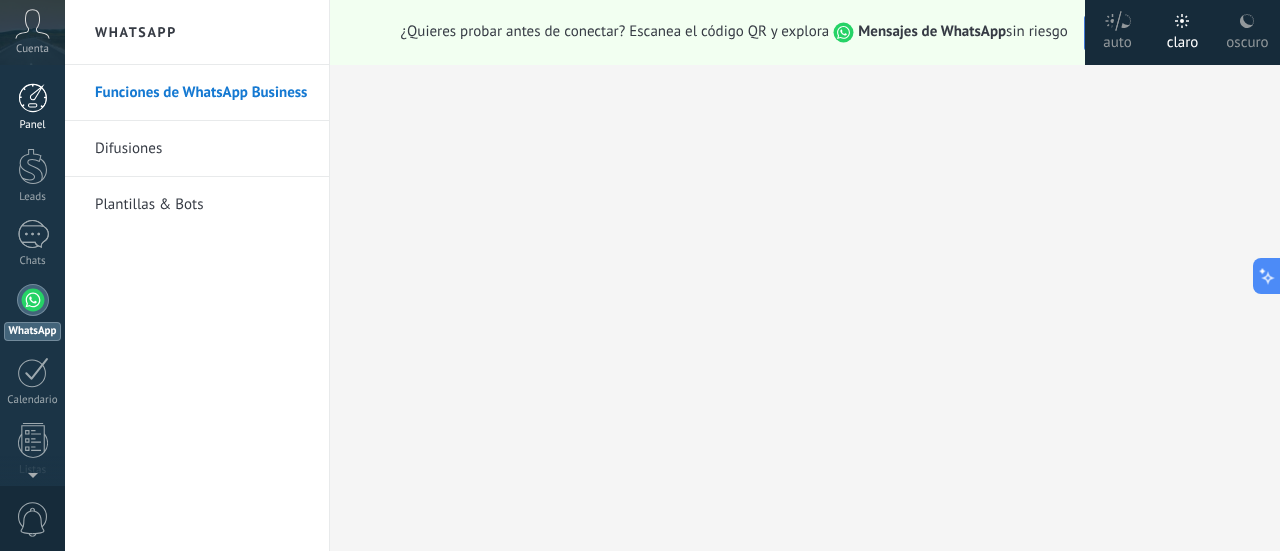 click on "Panel" at bounding box center [32, 107] 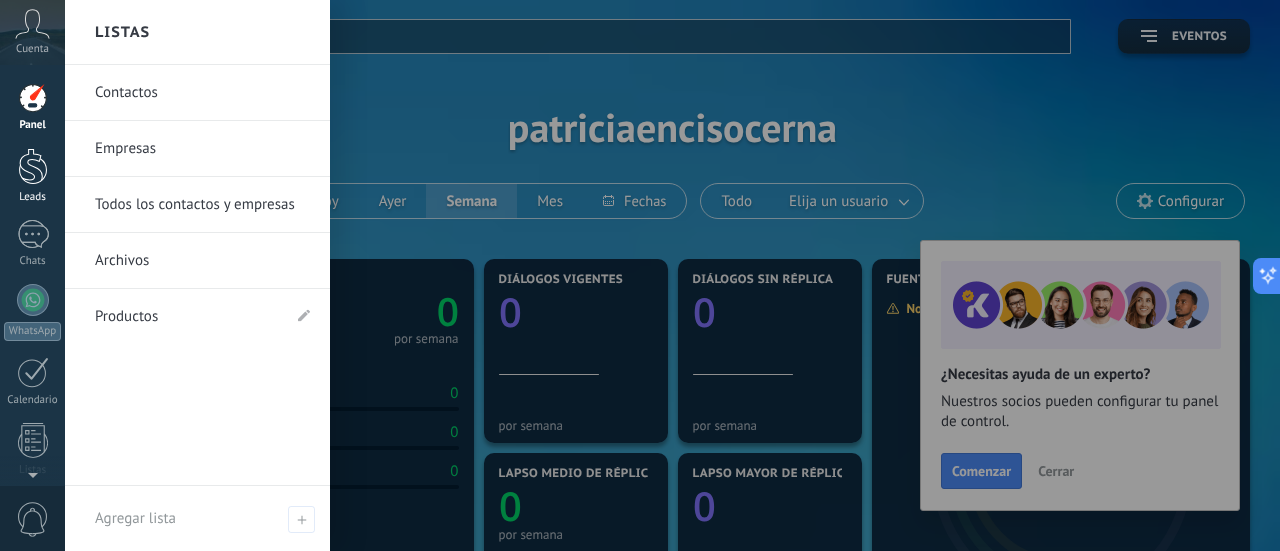 click at bounding box center (33, 166) 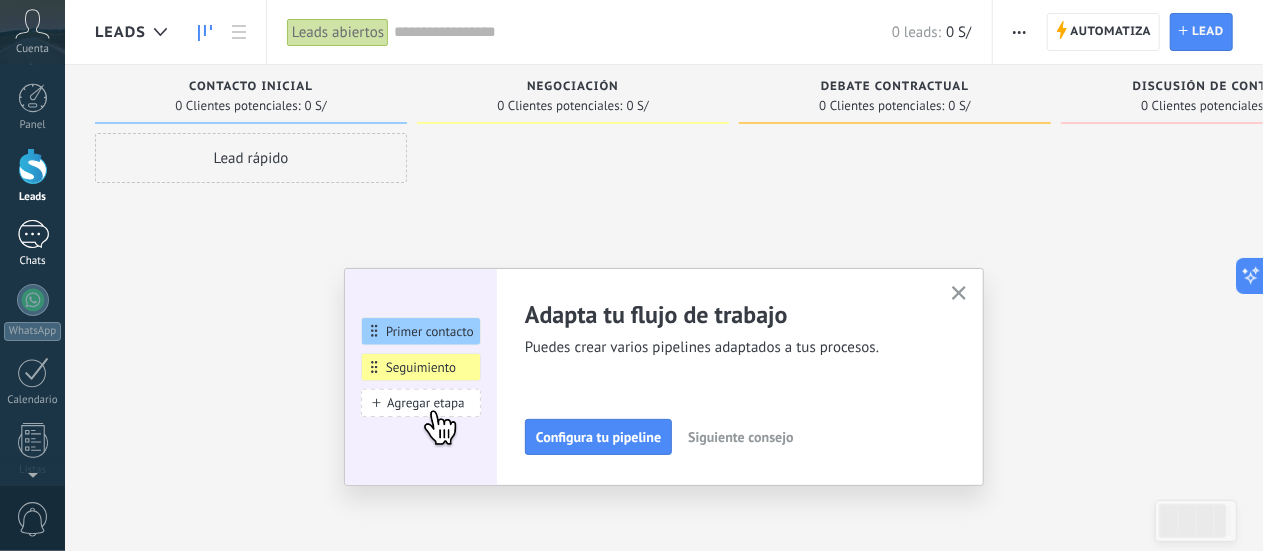 click at bounding box center [33, 234] 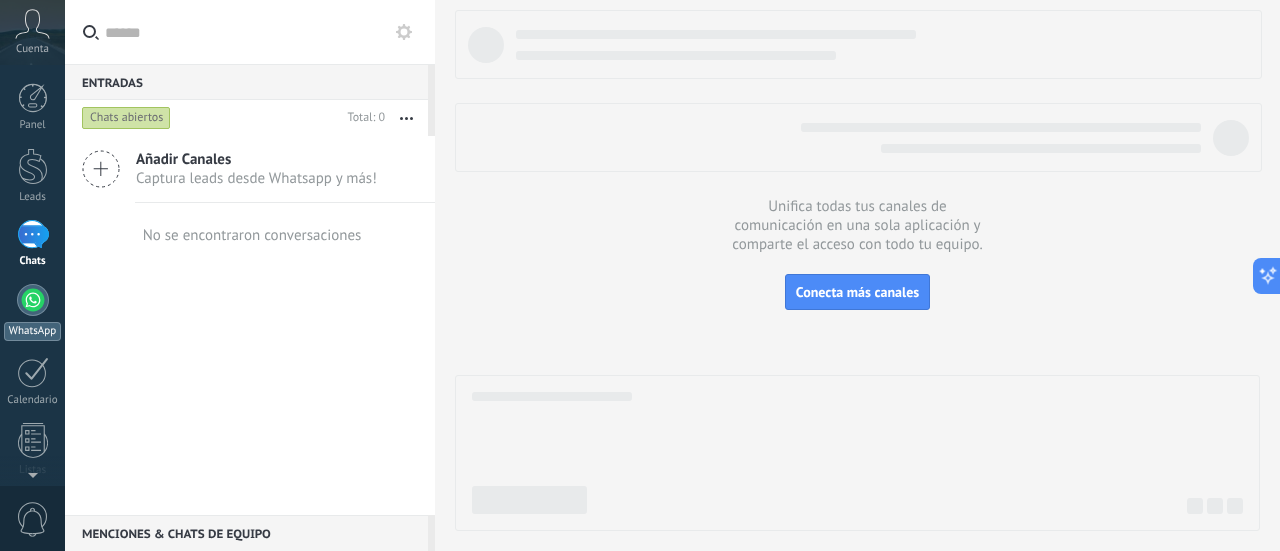 click at bounding box center [33, 300] 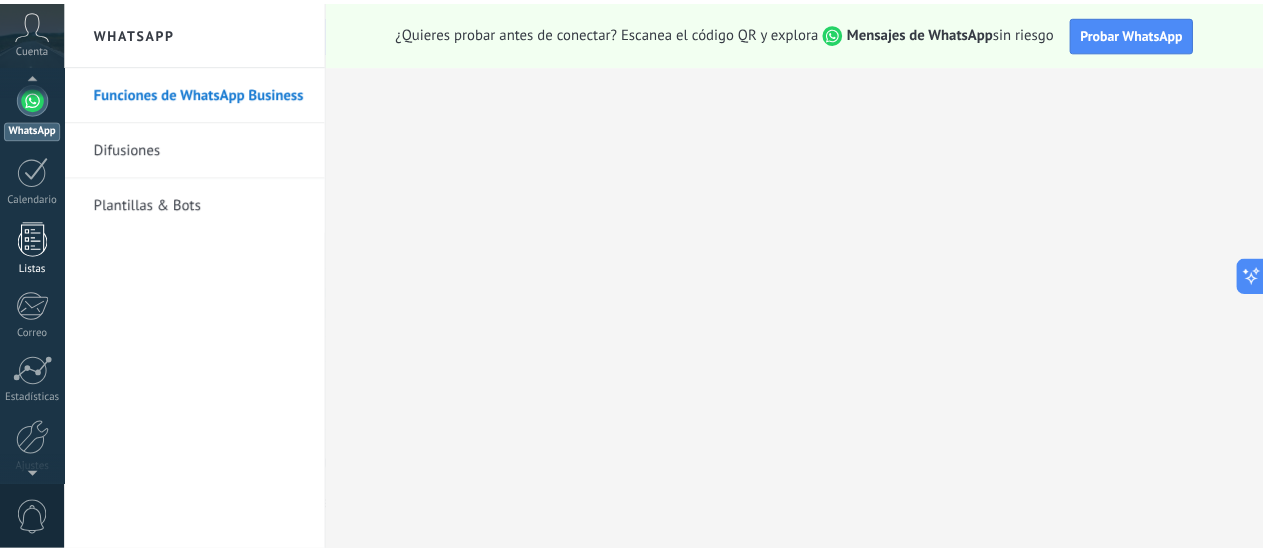 scroll, scrollTop: 279, scrollLeft: 0, axis: vertical 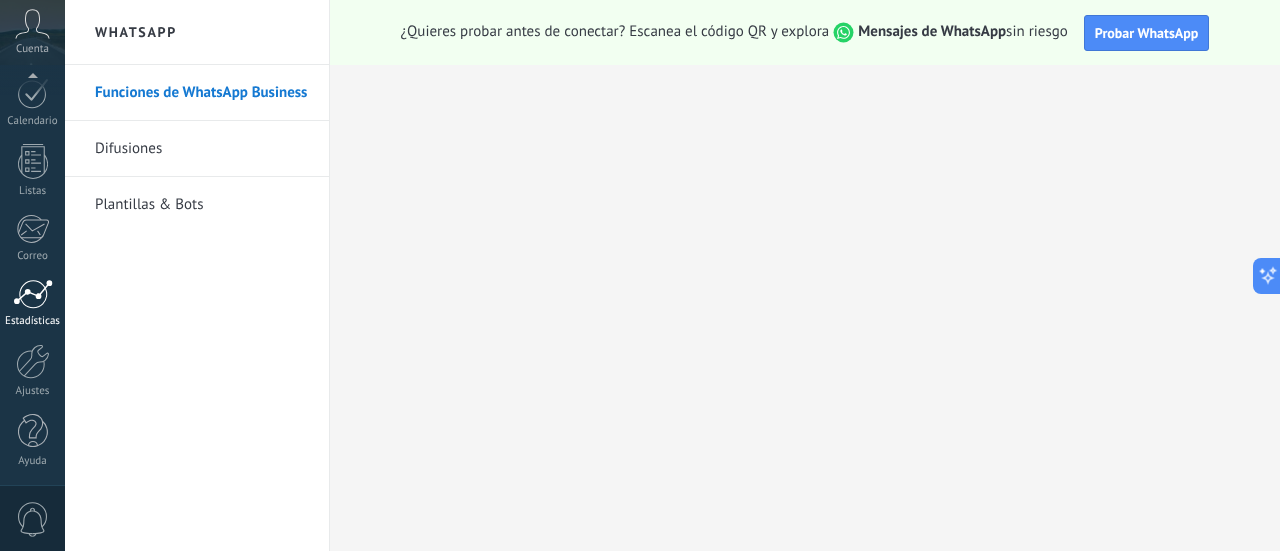 click at bounding box center [33, 294] 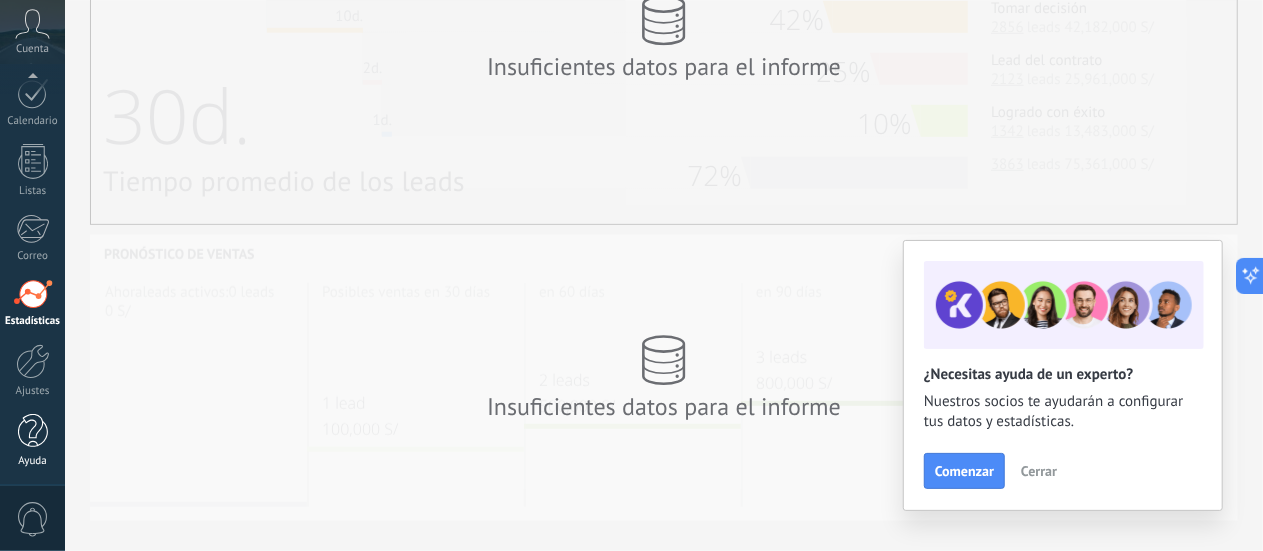 scroll, scrollTop: 616, scrollLeft: 0, axis: vertical 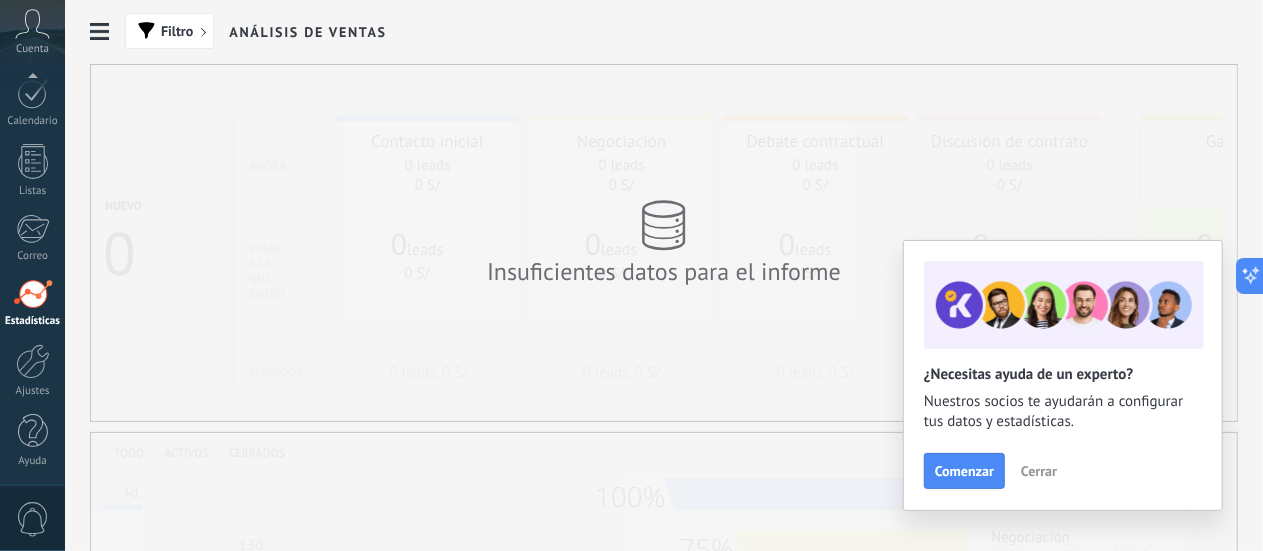 click on "Cuenta" at bounding box center (32, 49) 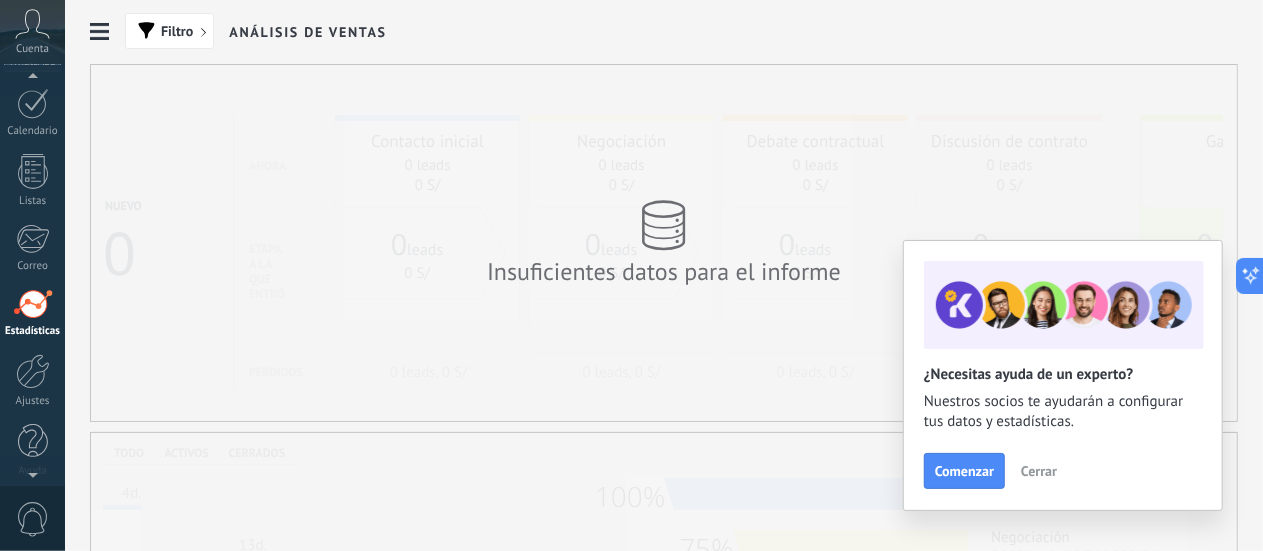 click 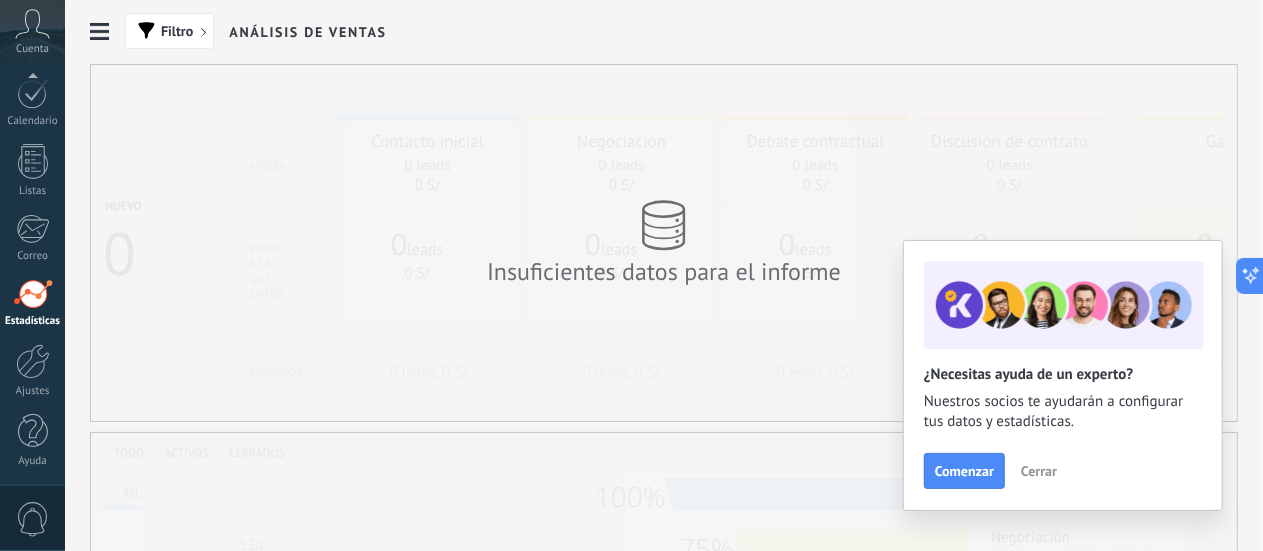 click on "Cerrar" at bounding box center (1039, 471) 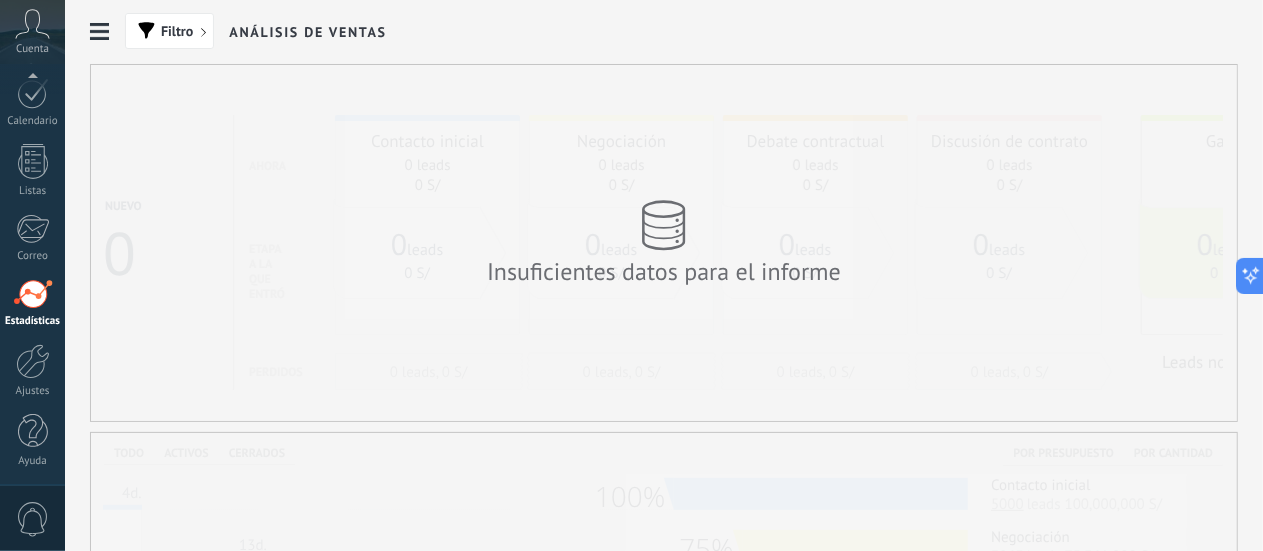scroll, scrollTop: 236, scrollLeft: 0, axis: vertical 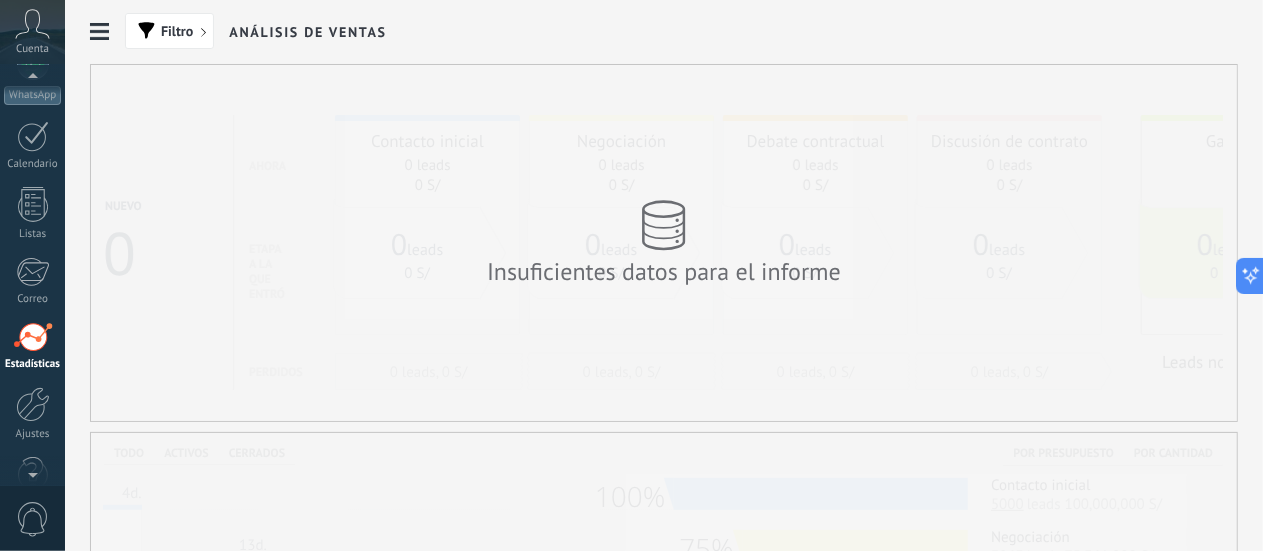 click 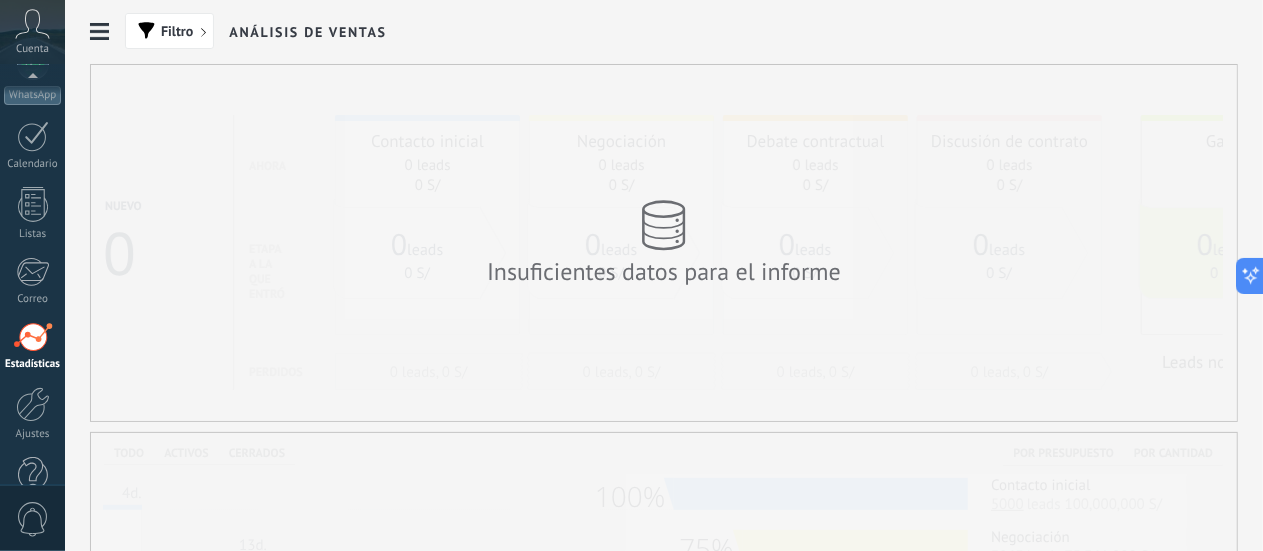 drag, startPoint x: 36, startPoint y: 31, endPoint x: 616, endPoint y: 264, distance: 625.0512 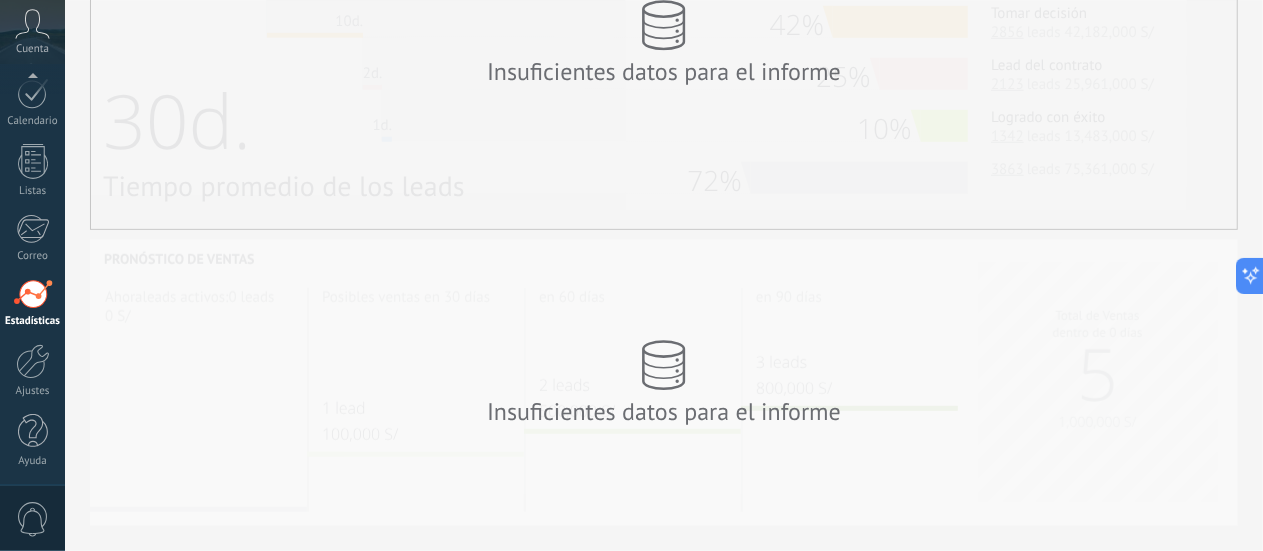 scroll, scrollTop: 584, scrollLeft: 0, axis: vertical 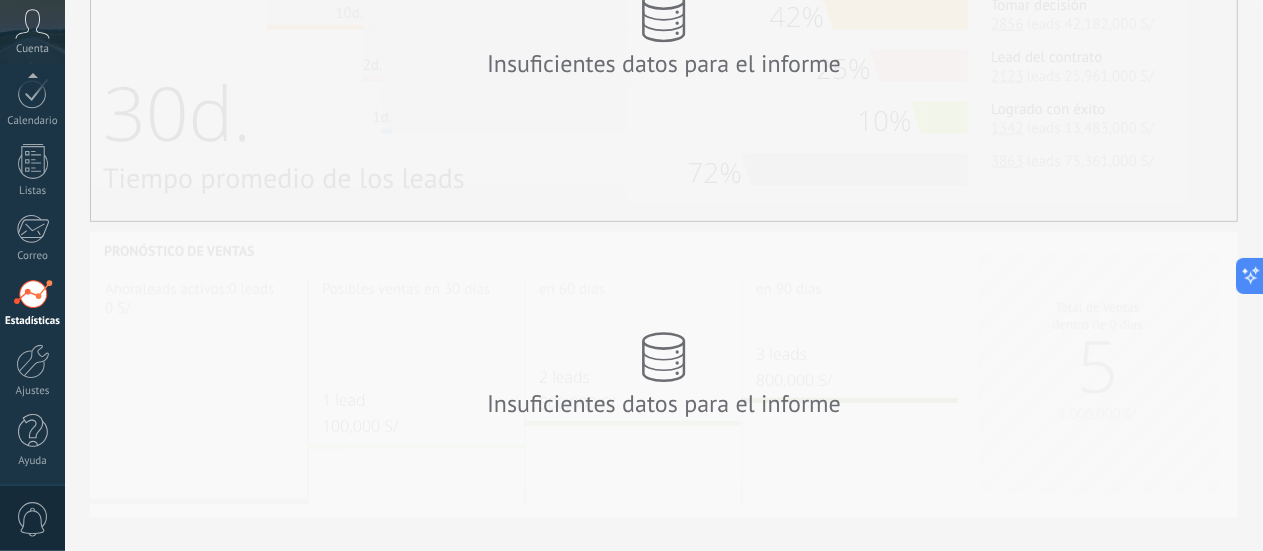 click on "Reporte de llamadas" at bounding box center [-116, 317] 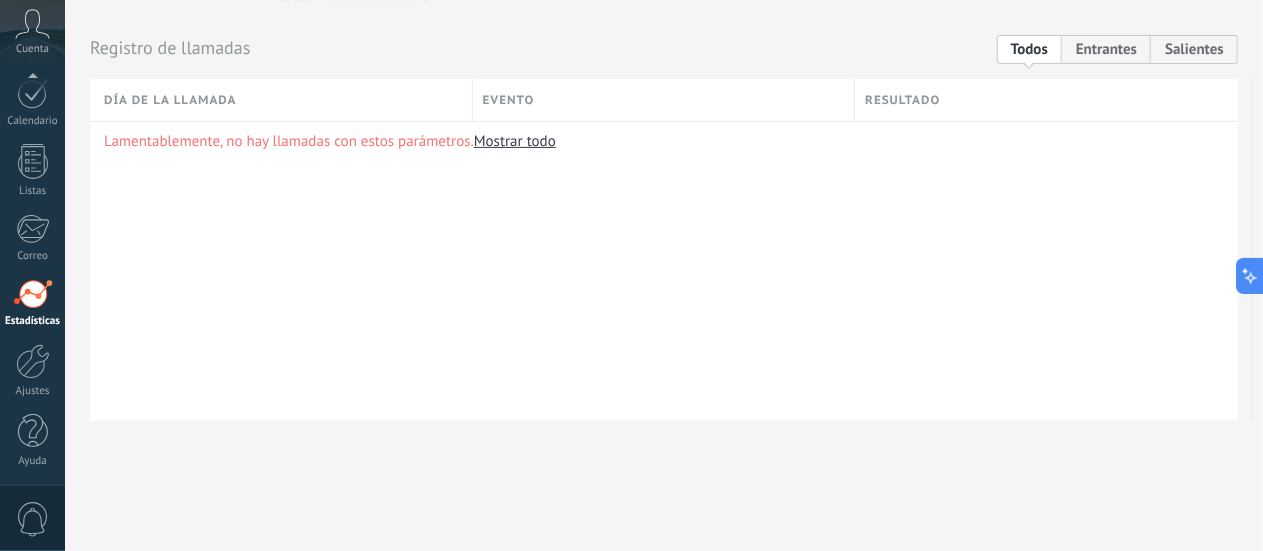 scroll, scrollTop: 314, scrollLeft: 0, axis: vertical 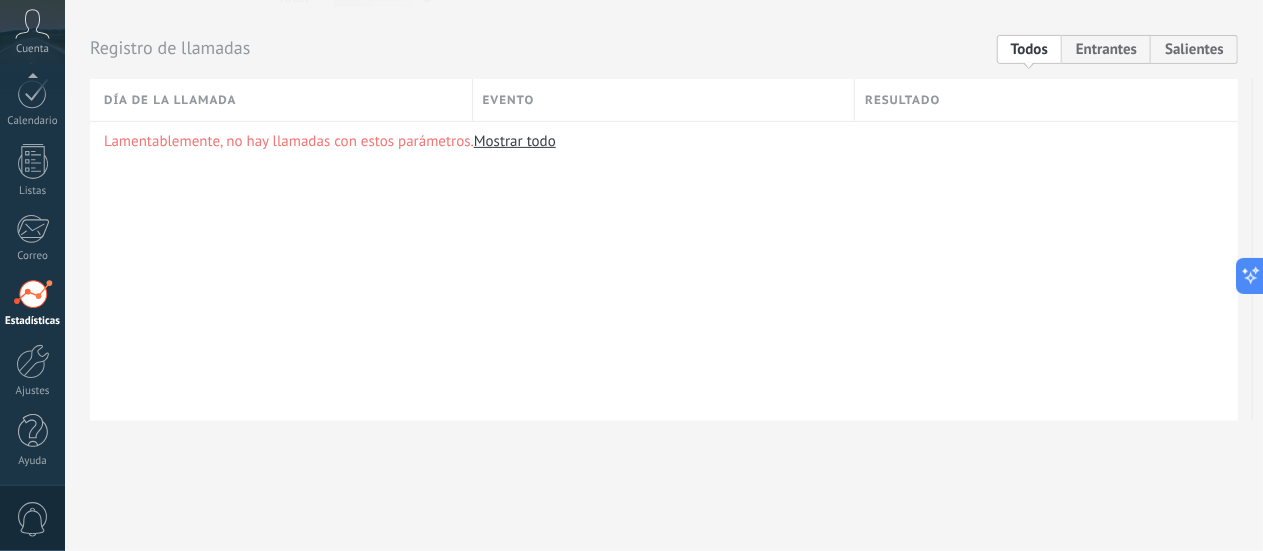 click on "Registro de actividades" at bounding box center [-116, 261] 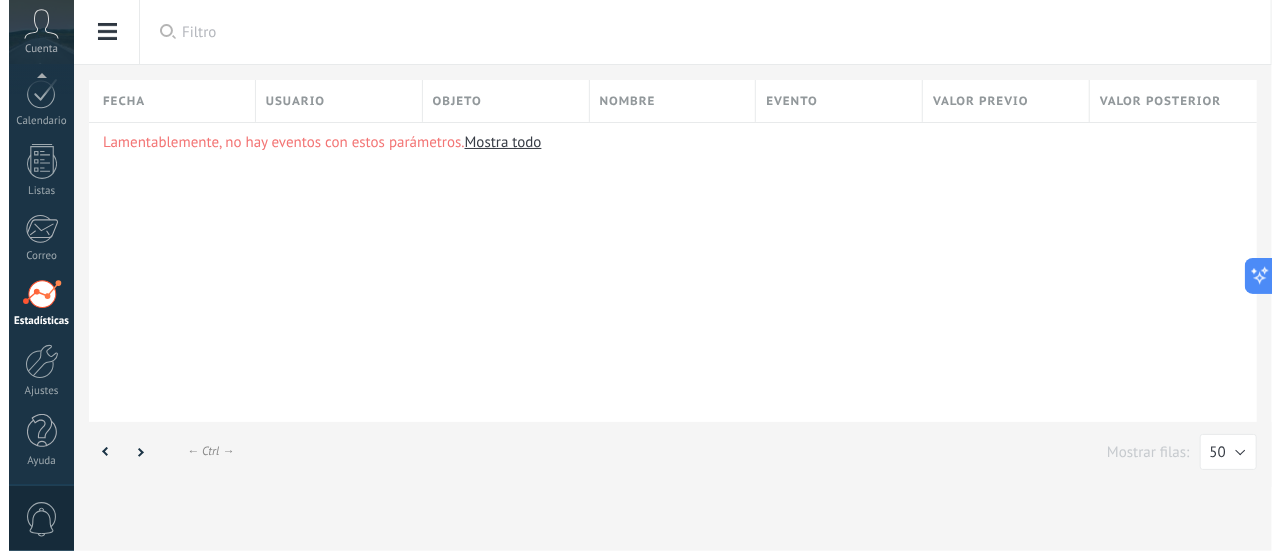 scroll, scrollTop: 0, scrollLeft: 0, axis: both 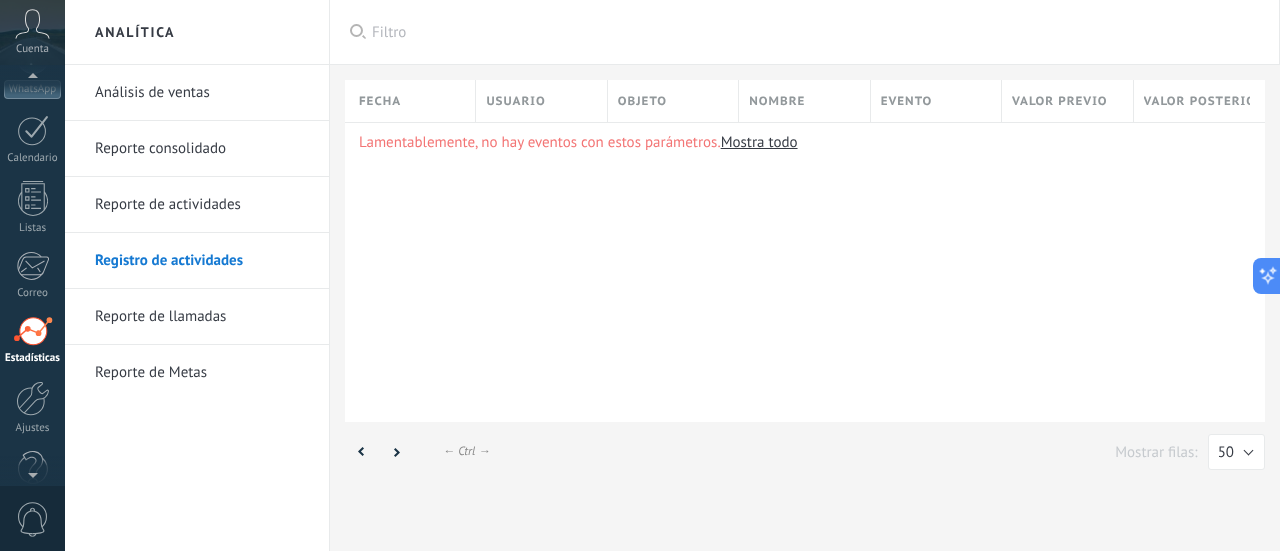 click on "Cuenta" at bounding box center [32, 32] 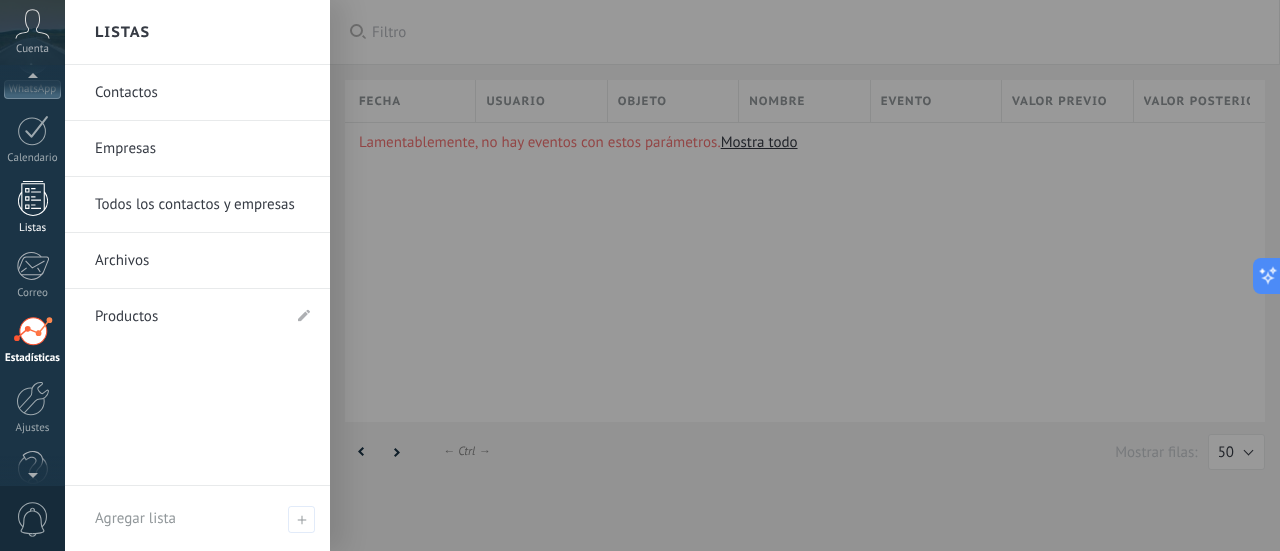scroll, scrollTop: 0, scrollLeft: 0, axis: both 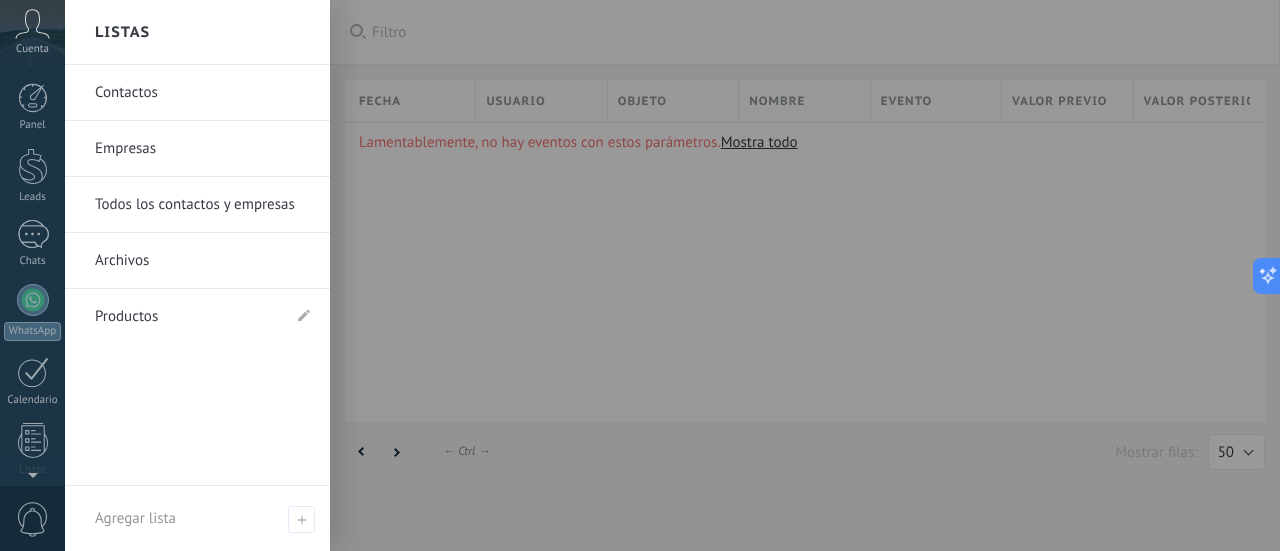 click on "Contactos" at bounding box center [202, 93] 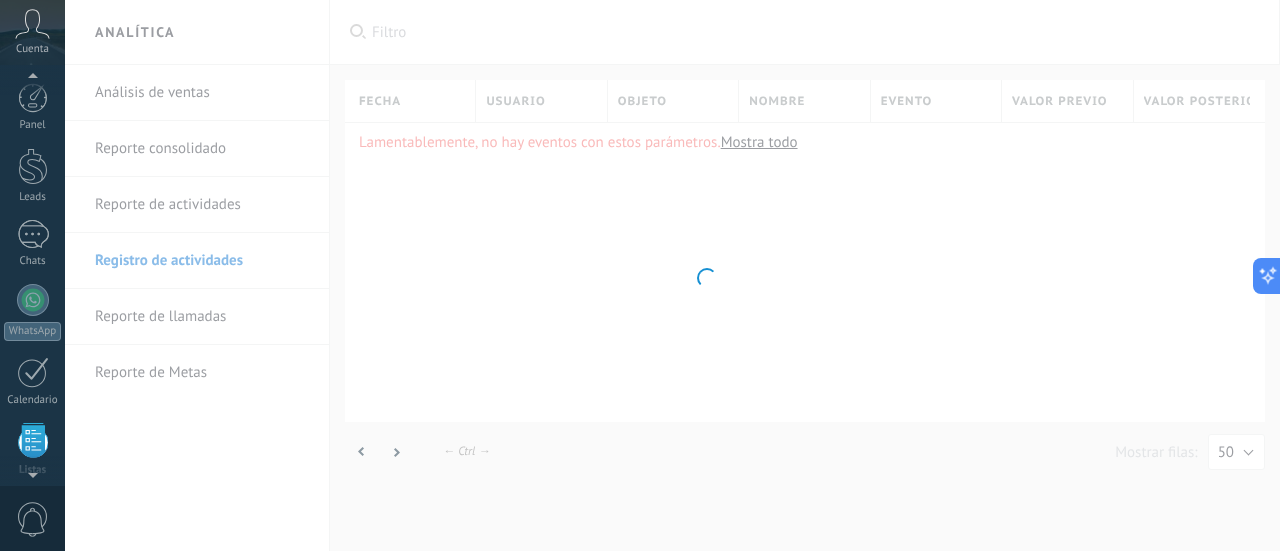 scroll, scrollTop: 194, scrollLeft: 0, axis: vertical 